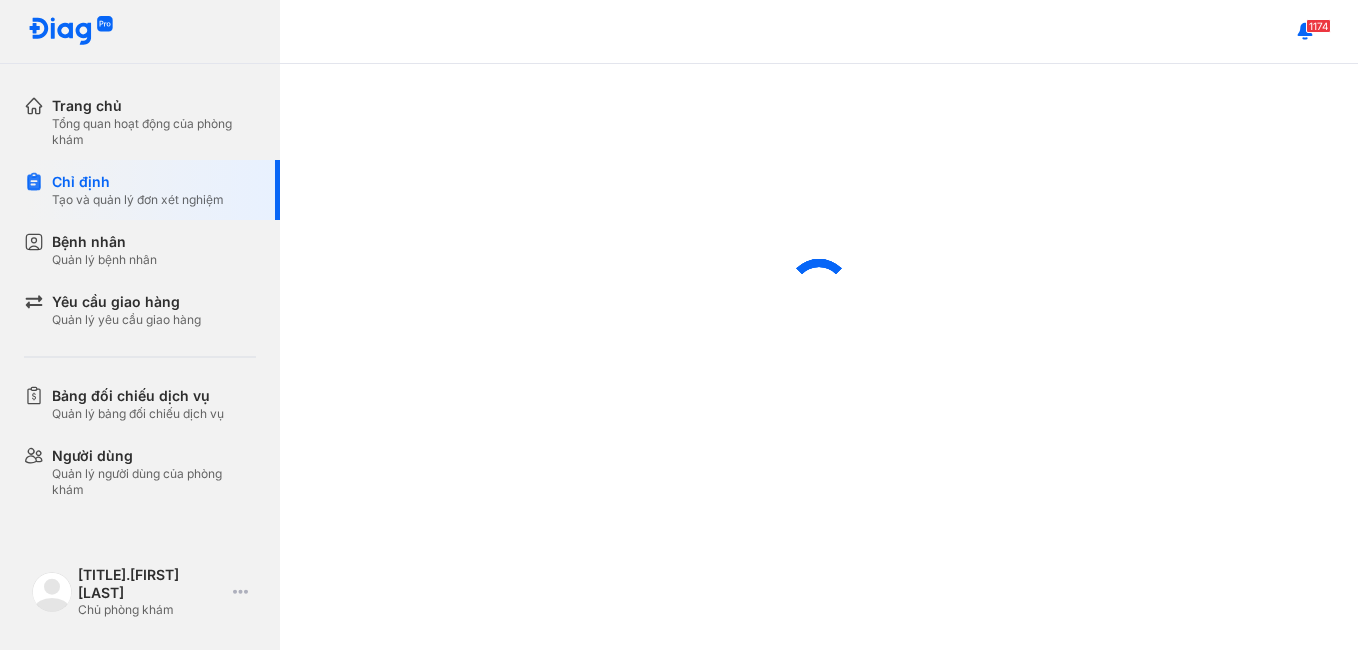 scroll, scrollTop: 0, scrollLeft: 0, axis: both 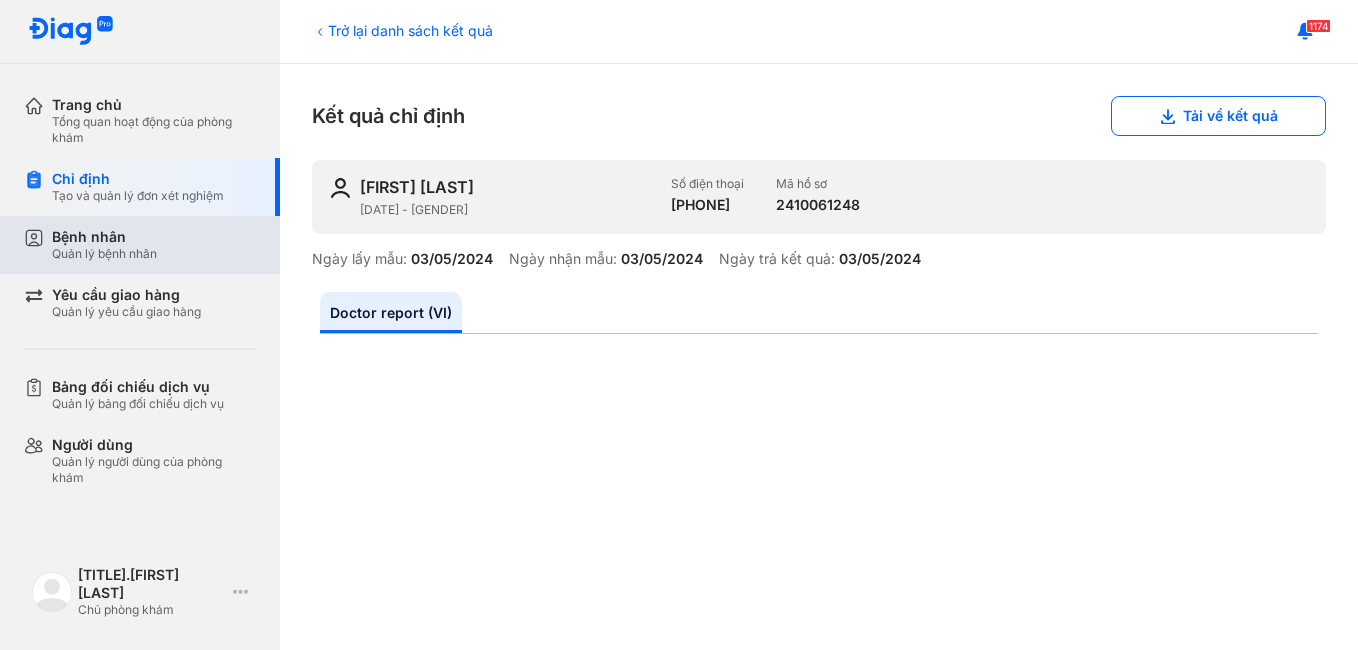 click on "Quản lý bệnh nhân" at bounding box center (104, 254) 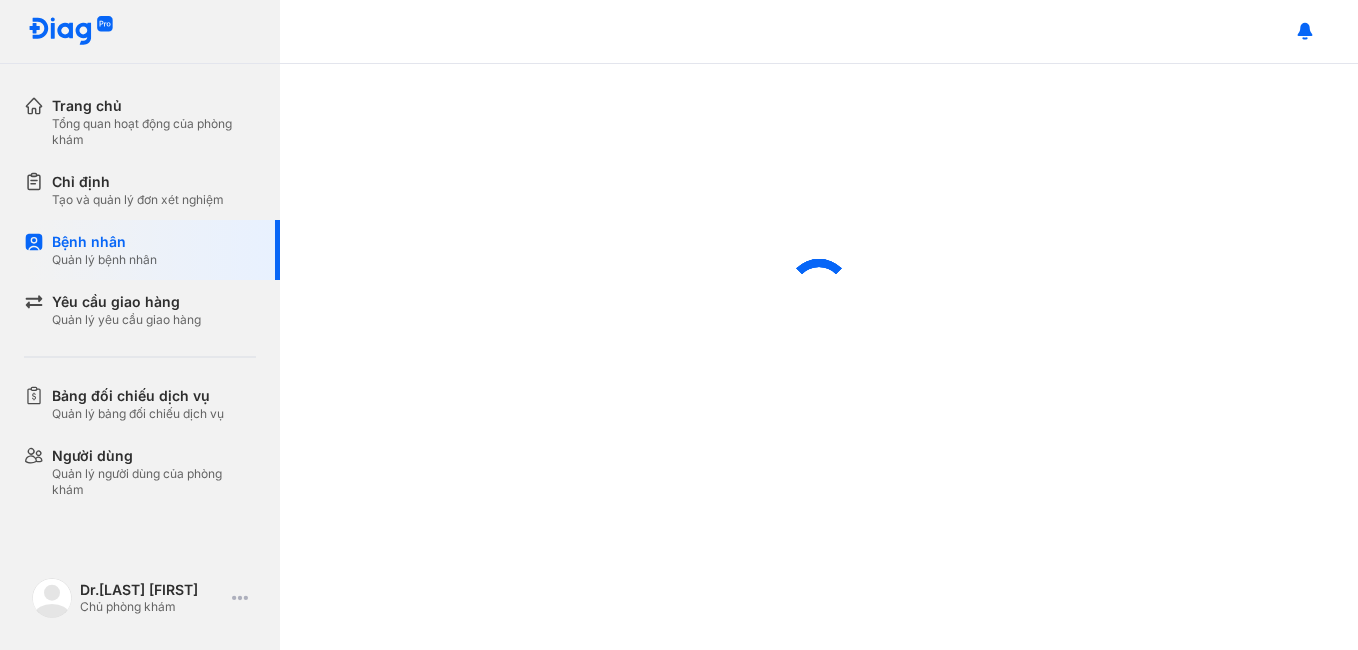scroll, scrollTop: 0, scrollLeft: 0, axis: both 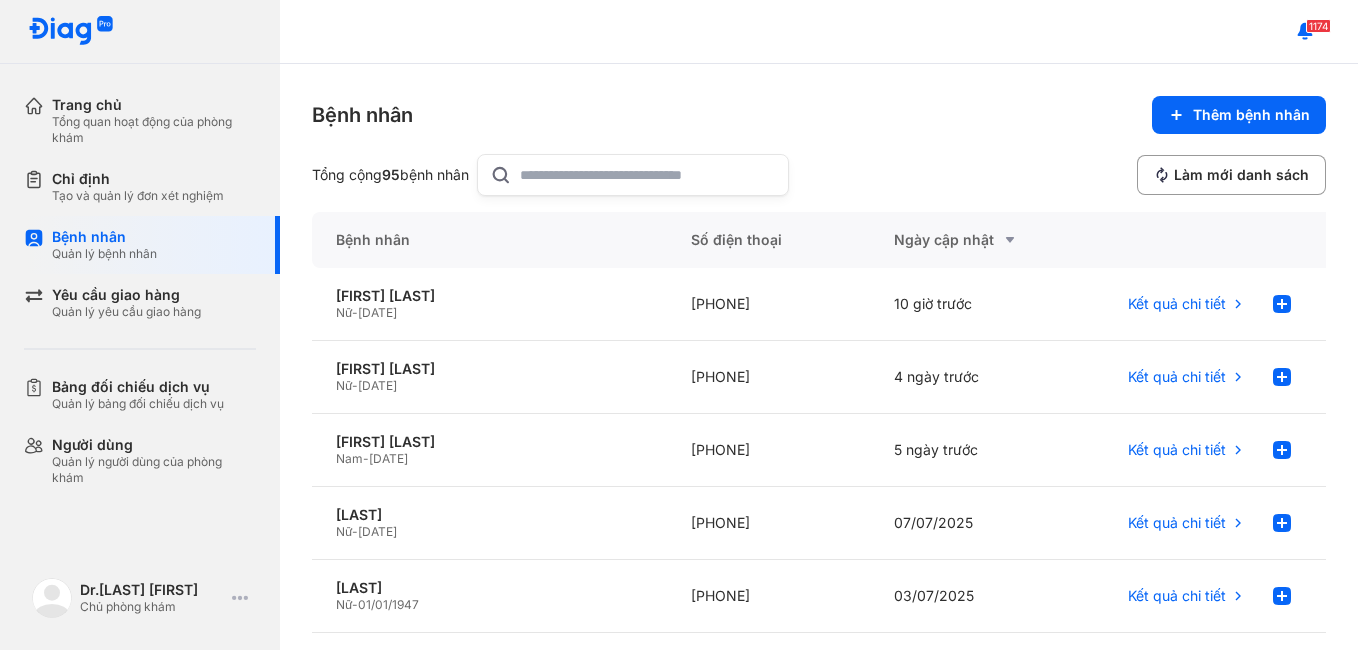 click 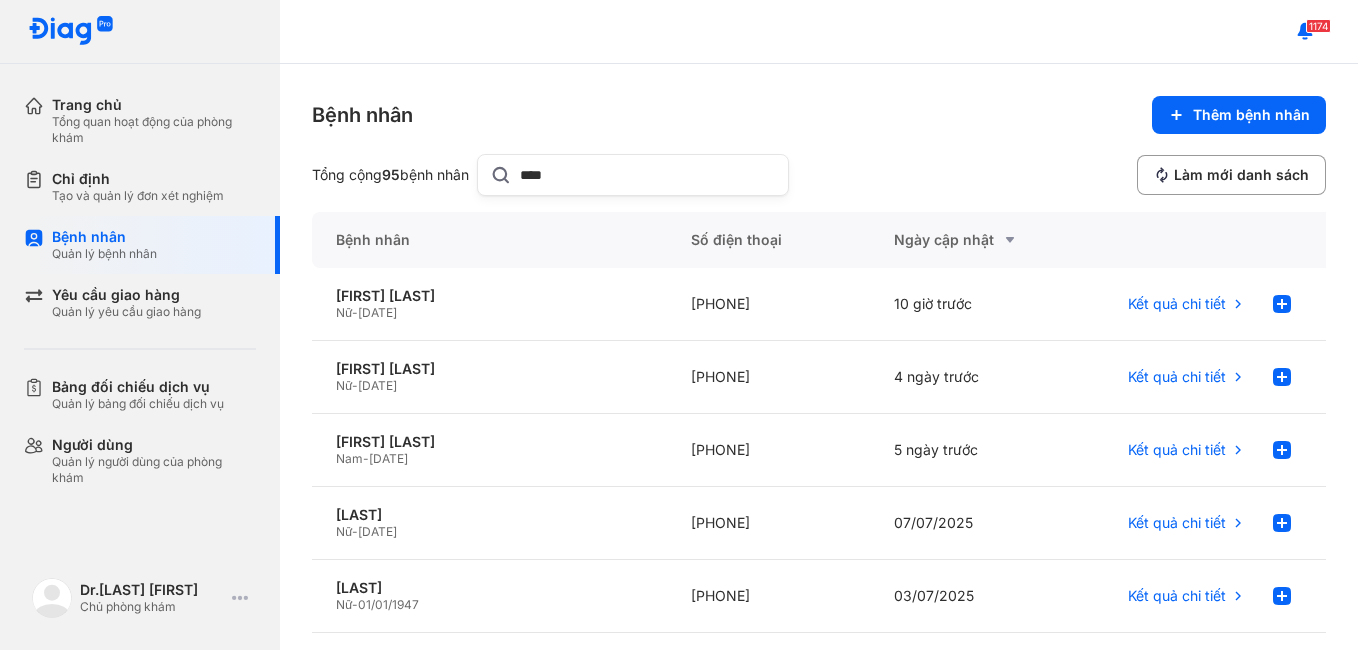 type on "****" 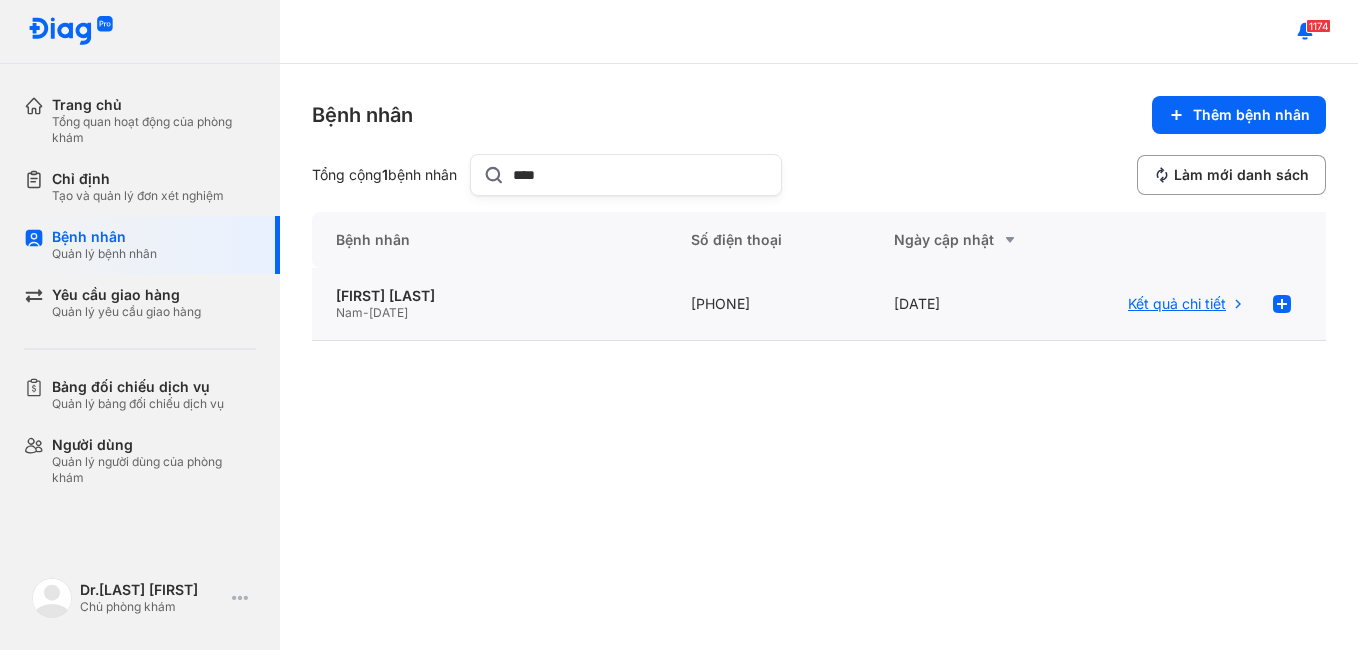 click on "Kết quả chi tiết" at bounding box center (1177, 304) 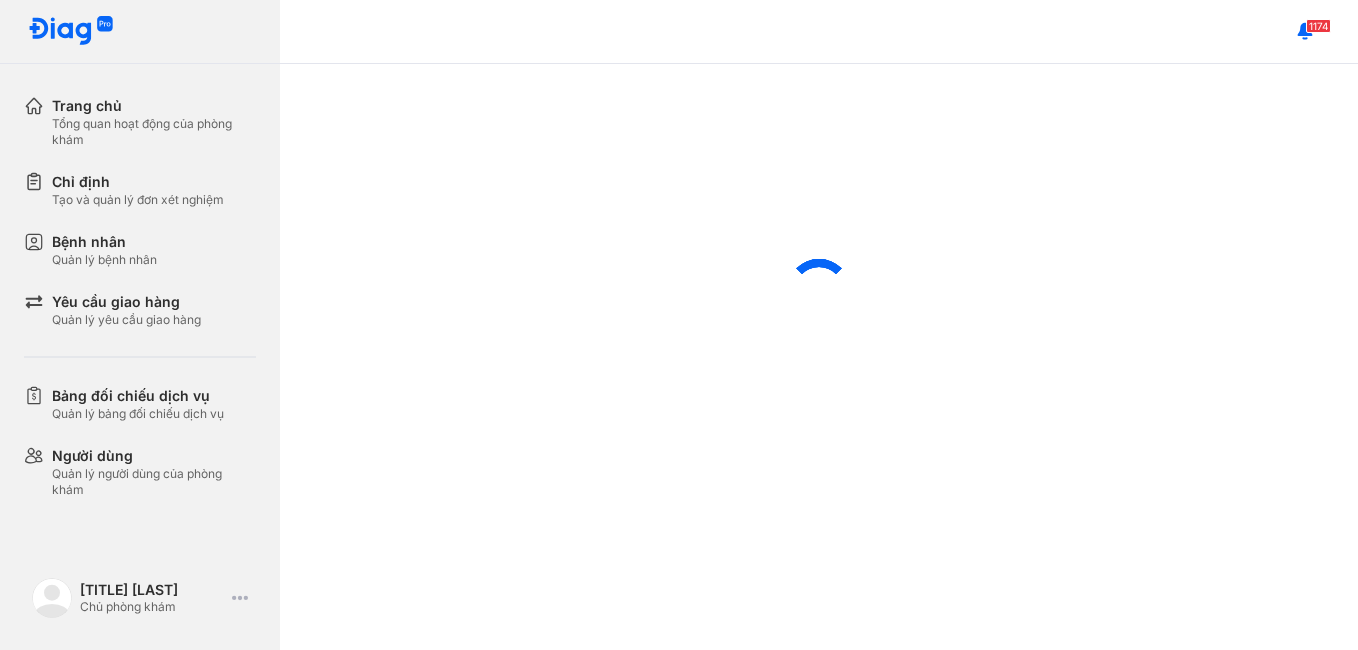 scroll, scrollTop: 0, scrollLeft: 0, axis: both 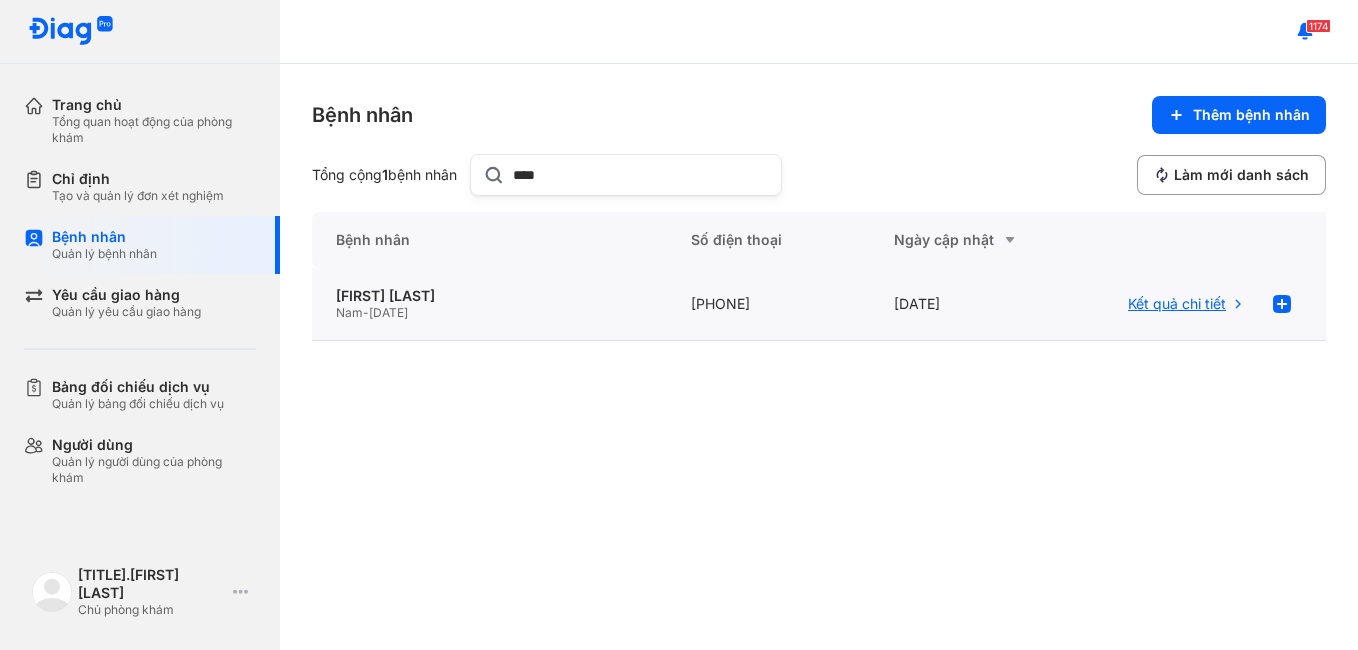 click on "Kết quả chi tiết" at bounding box center [1177, 304] 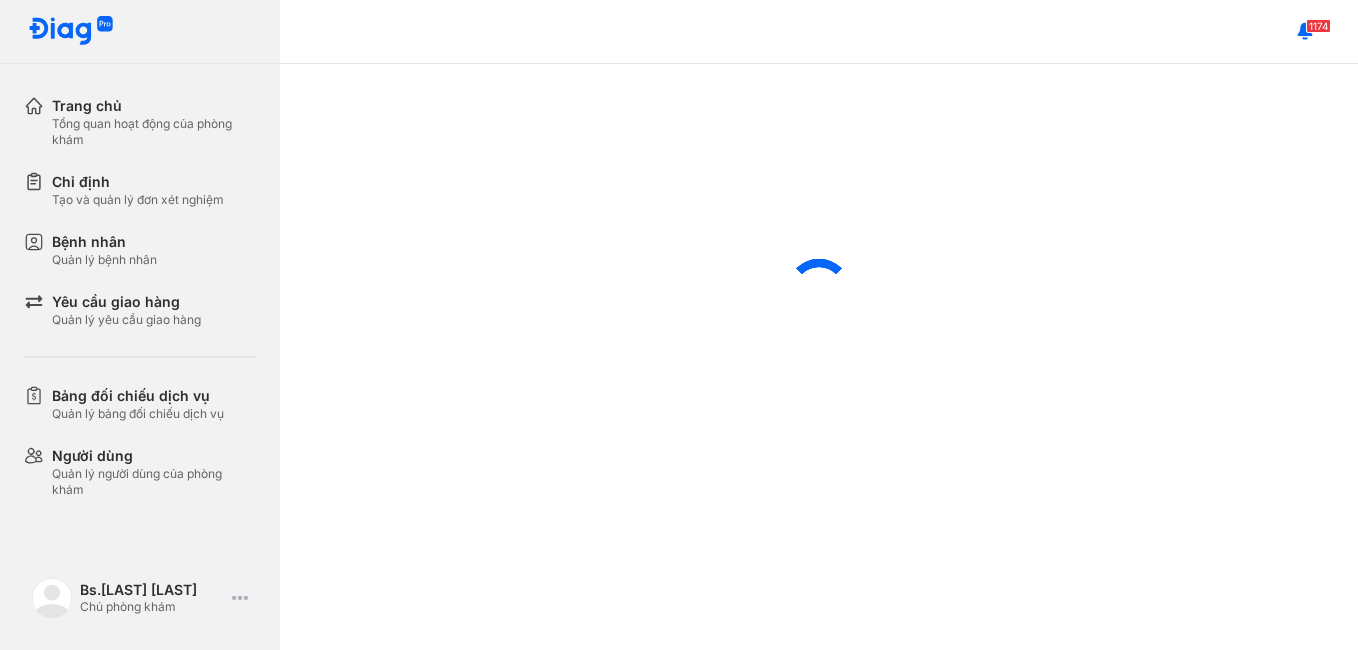 scroll, scrollTop: 0, scrollLeft: 0, axis: both 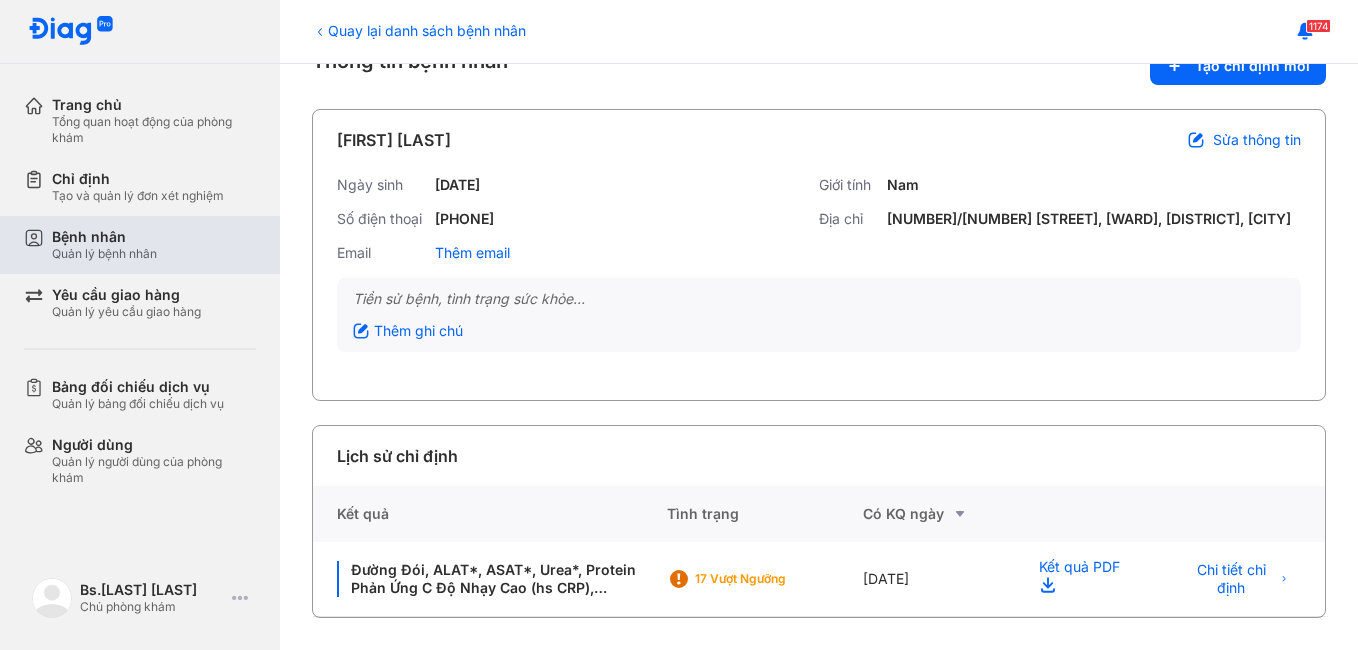 click on "Bệnh nhân" at bounding box center [104, 237] 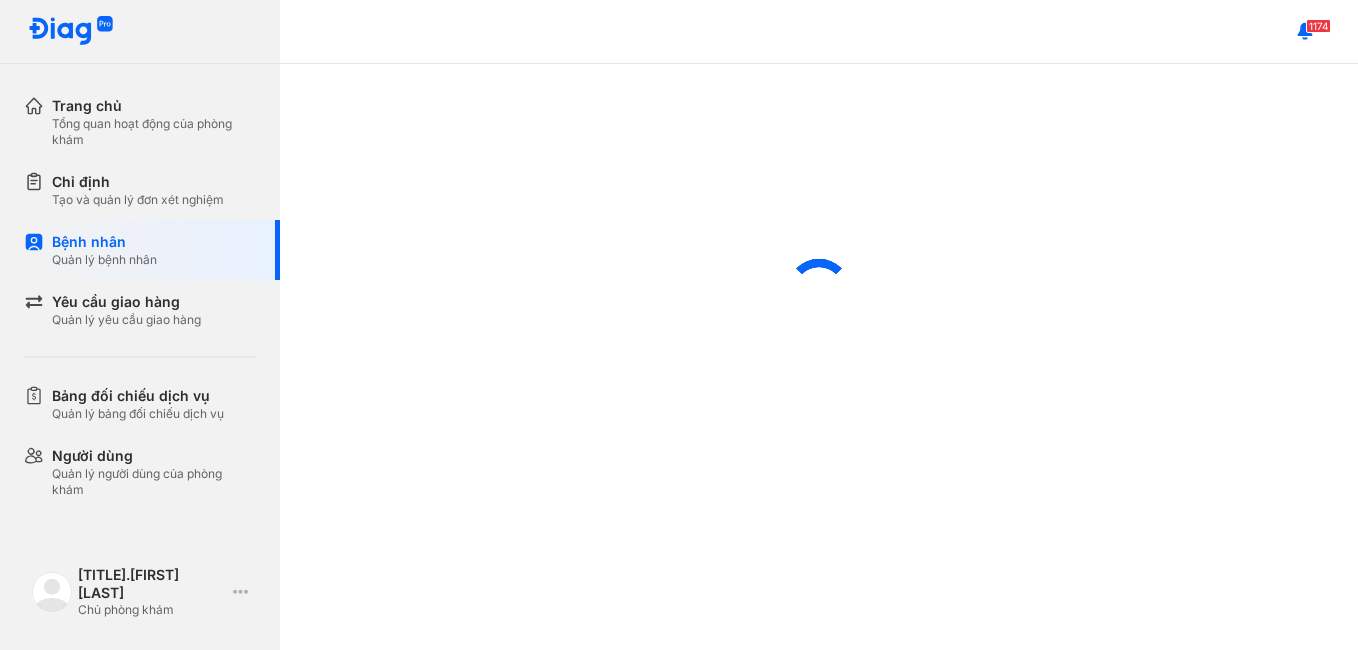 scroll, scrollTop: 0, scrollLeft: 0, axis: both 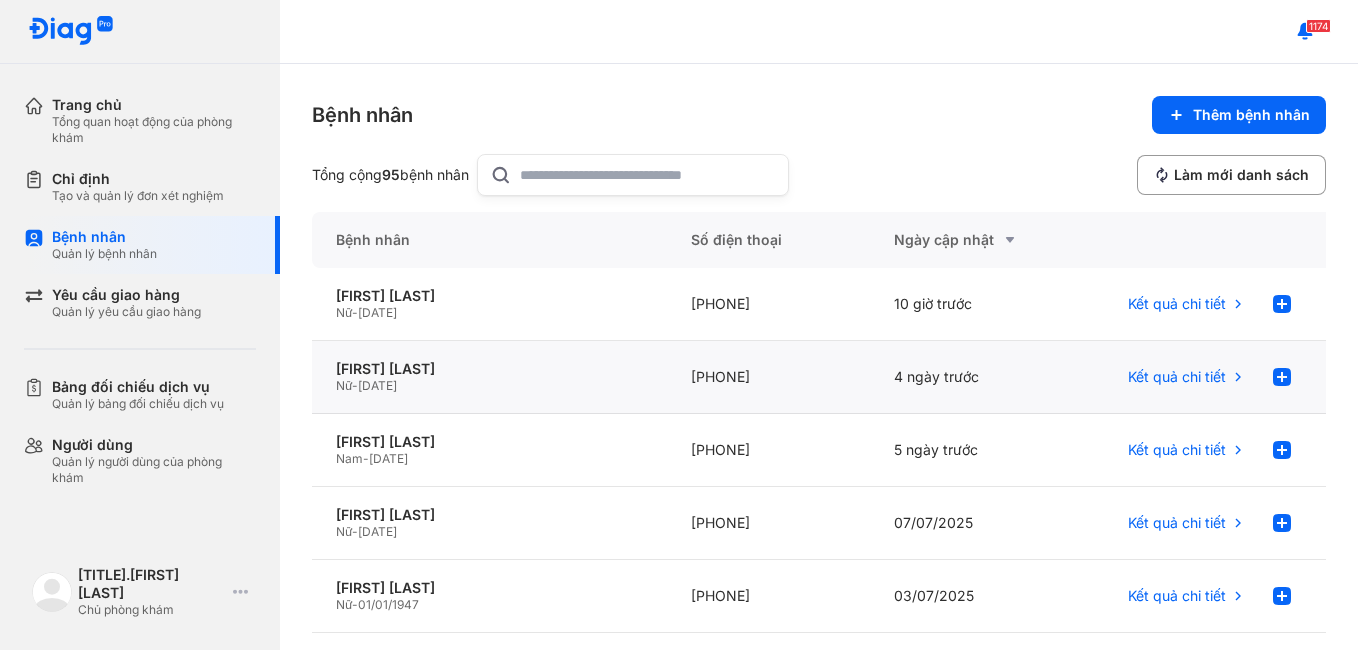 click on "4 ngày trước" 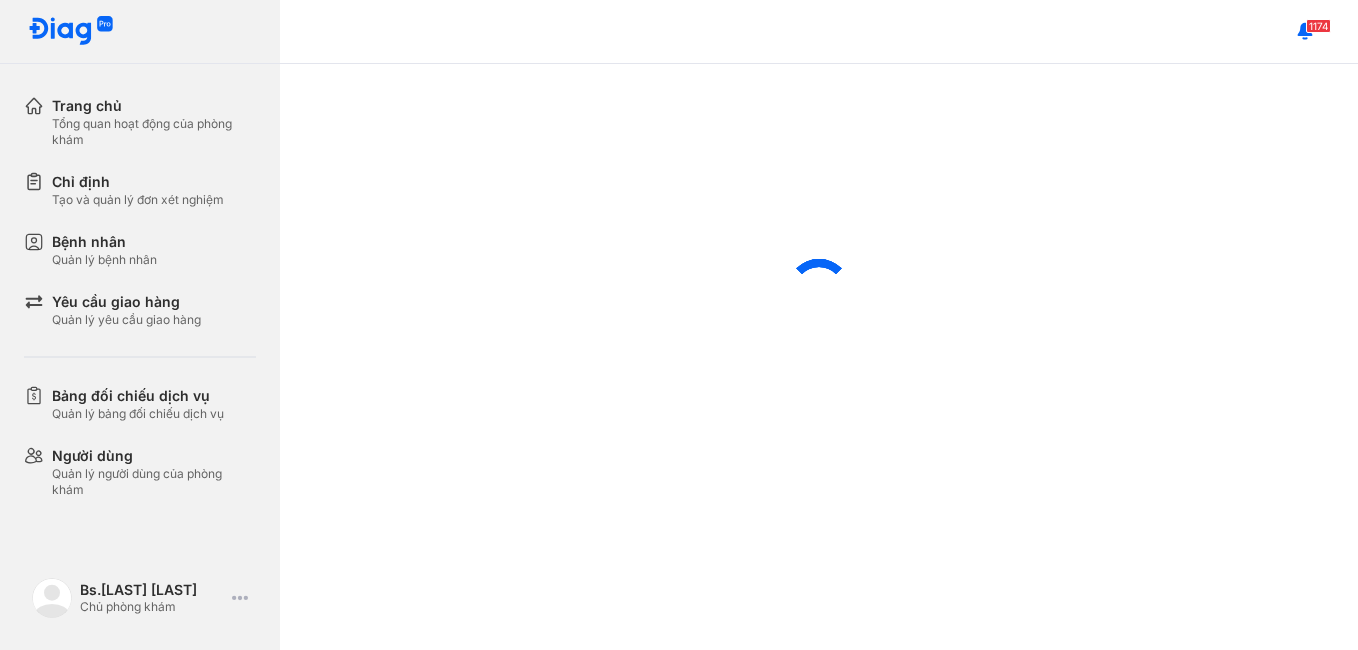 scroll, scrollTop: 0, scrollLeft: 0, axis: both 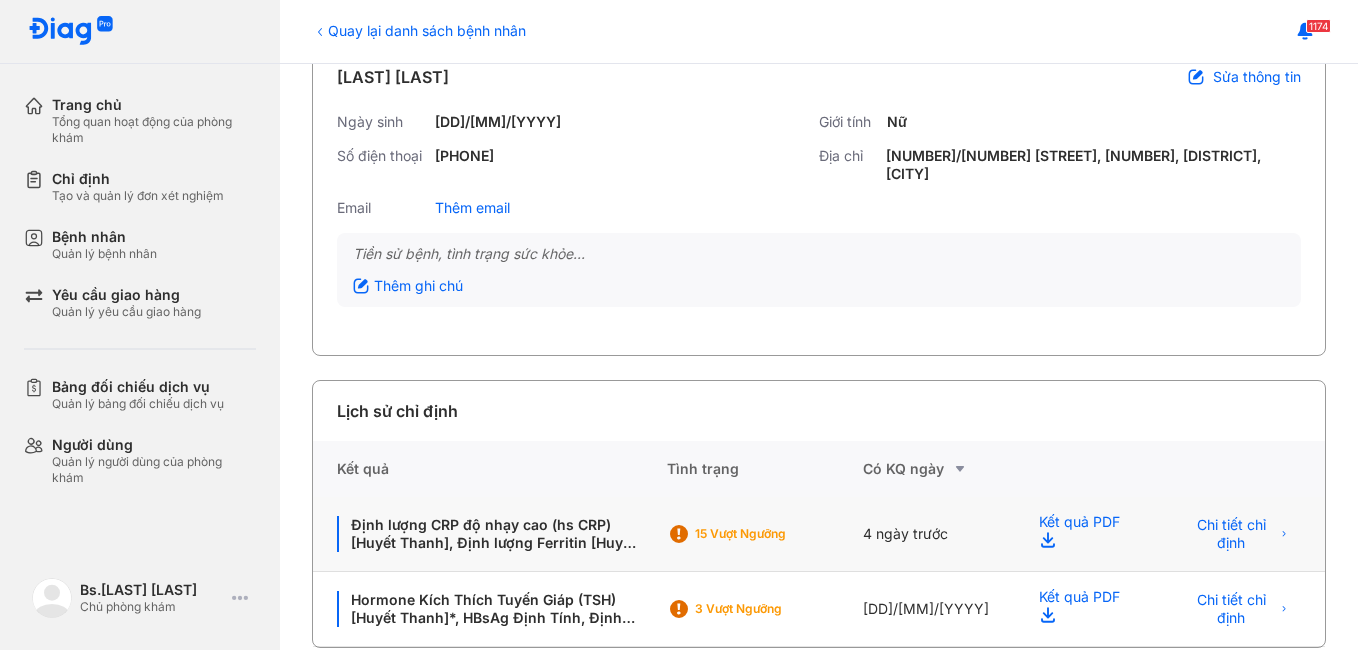 click on "4 ngày trước" 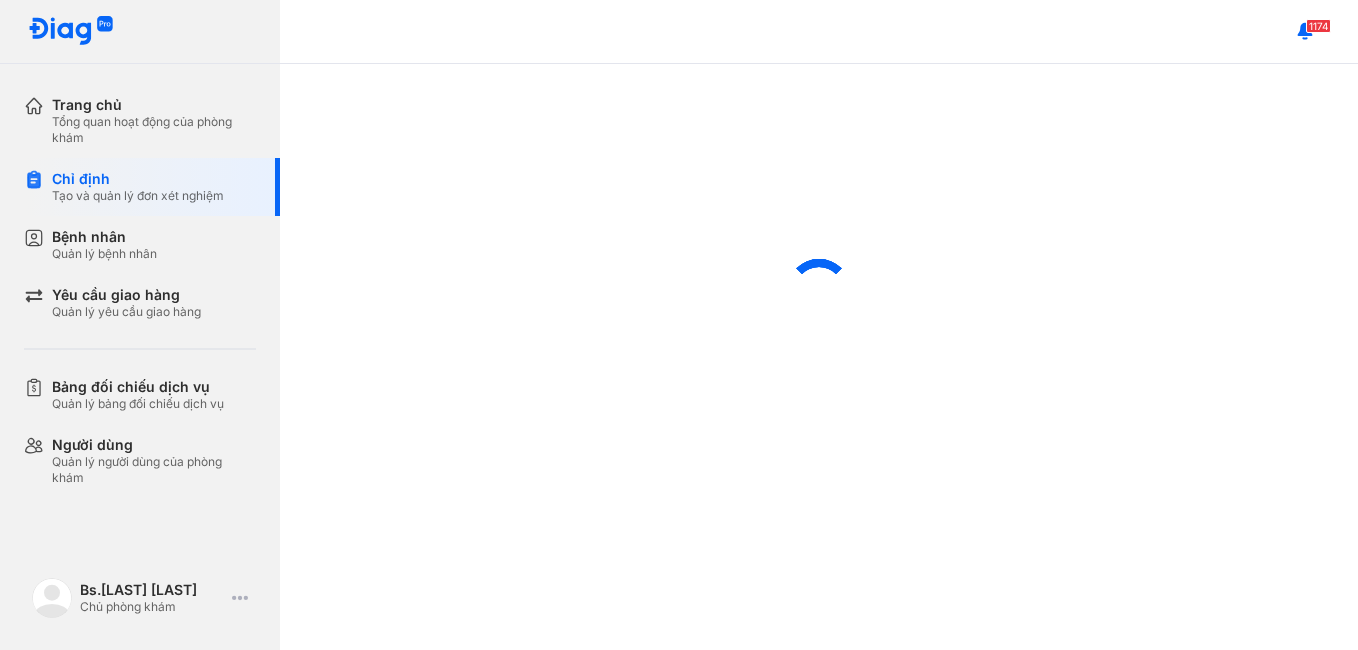 scroll, scrollTop: 0, scrollLeft: 0, axis: both 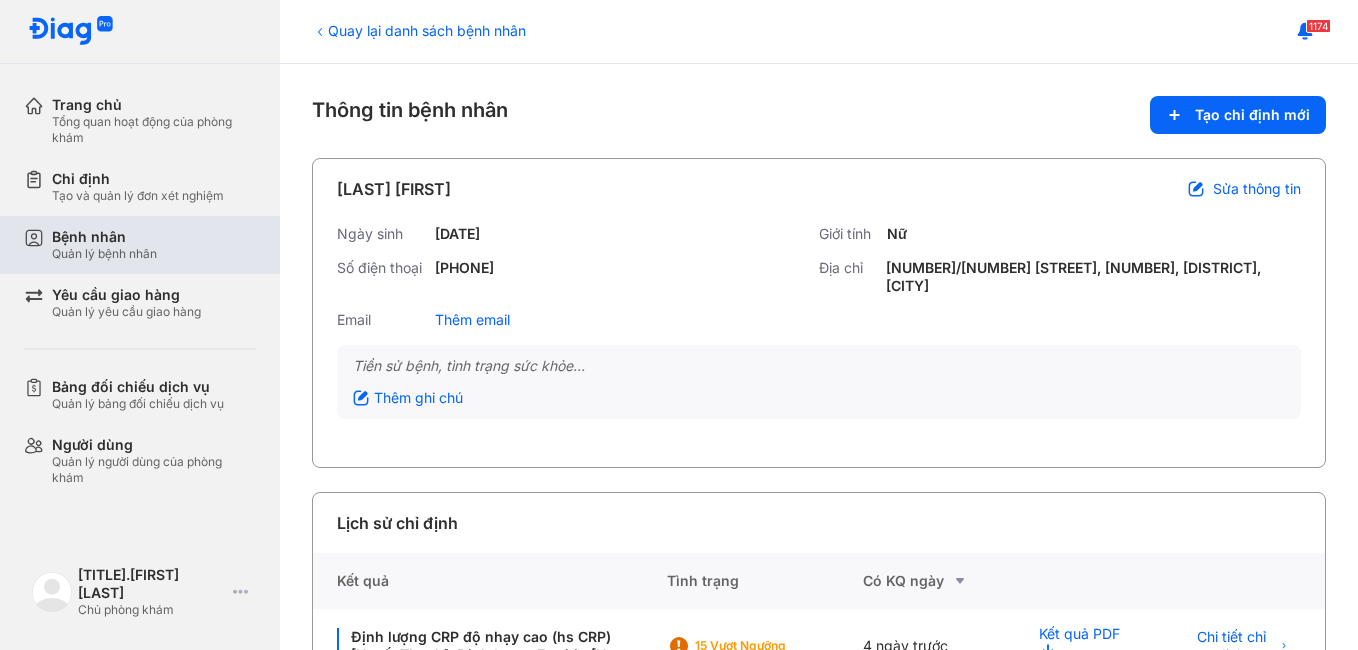 click on "Quản lý bệnh nhân" at bounding box center (104, 254) 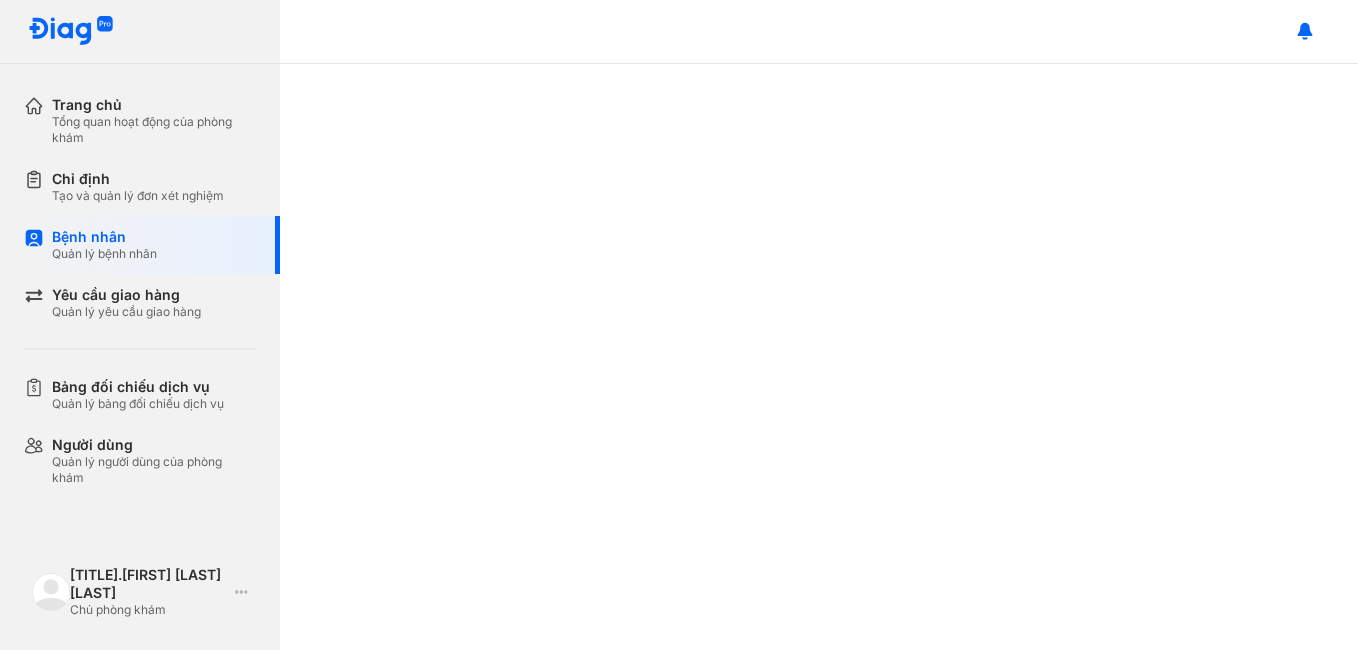 scroll, scrollTop: 0, scrollLeft: 0, axis: both 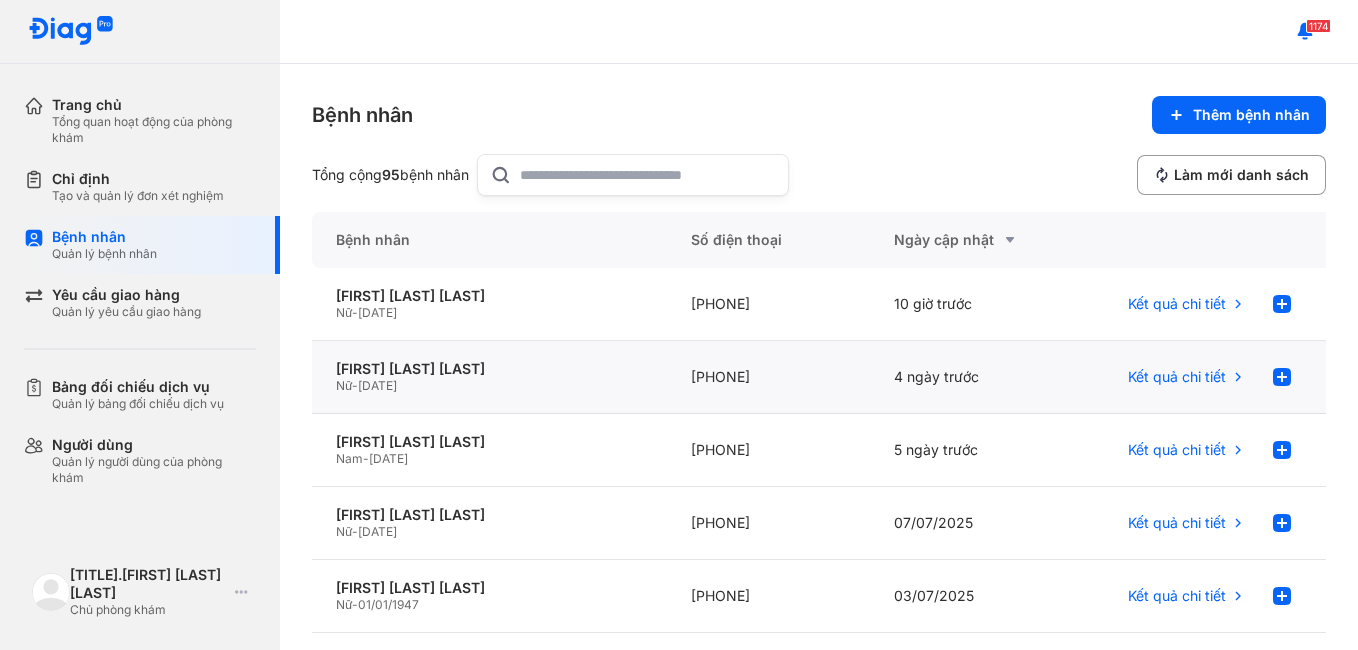 click on "08/02/1967" at bounding box center [377, 385] 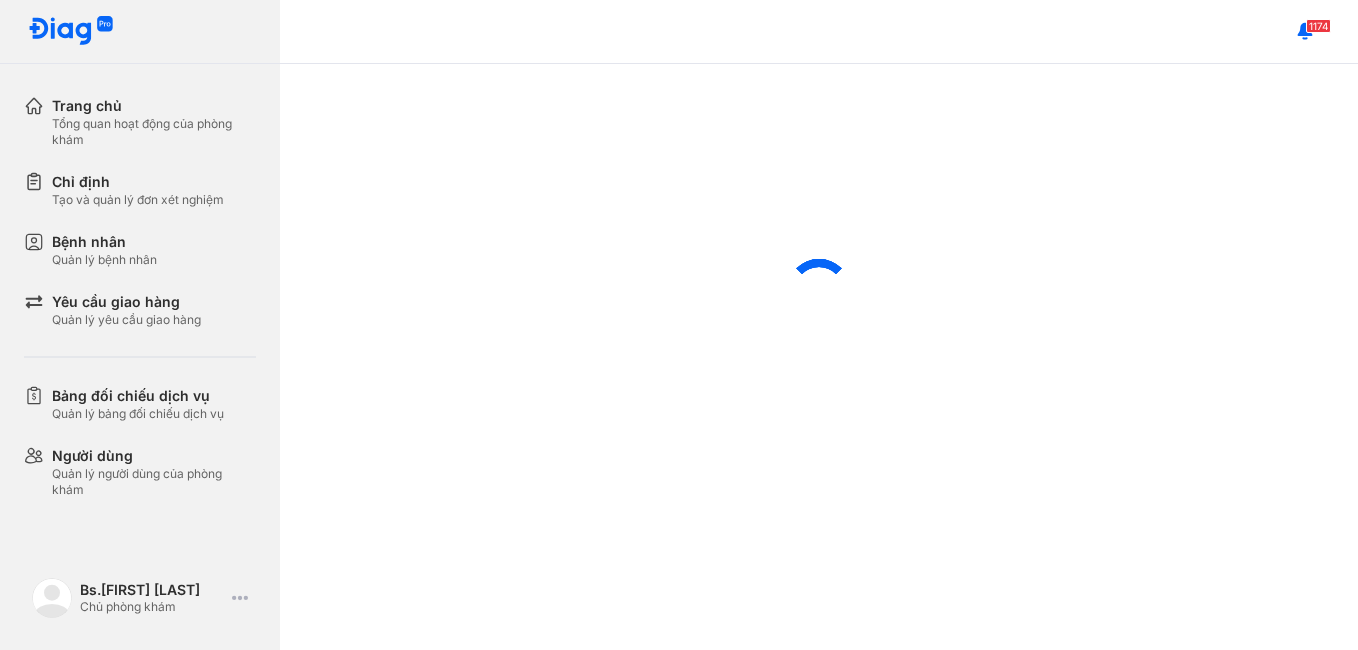scroll, scrollTop: 0, scrollLeft: 0, axis: both 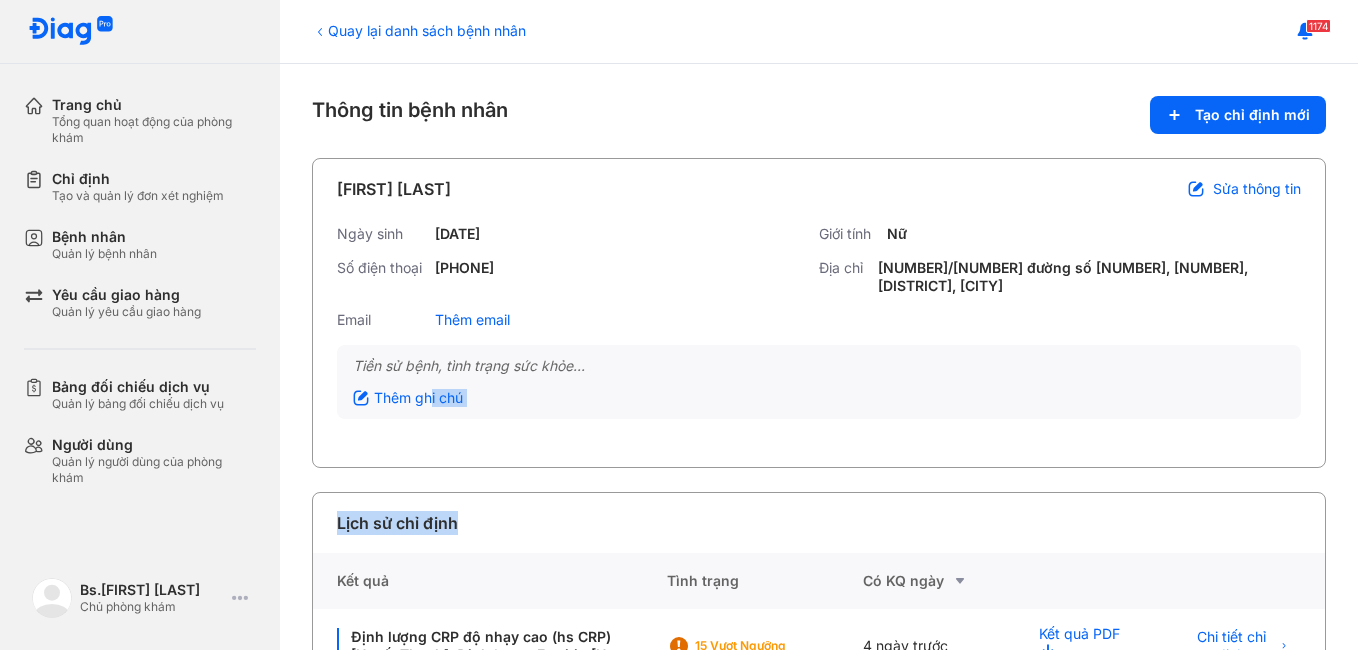 drag, startPoint x: 0, startPoint y: 0, endPoint x: 1151, endPoint y: 468, distance: 1242.5076 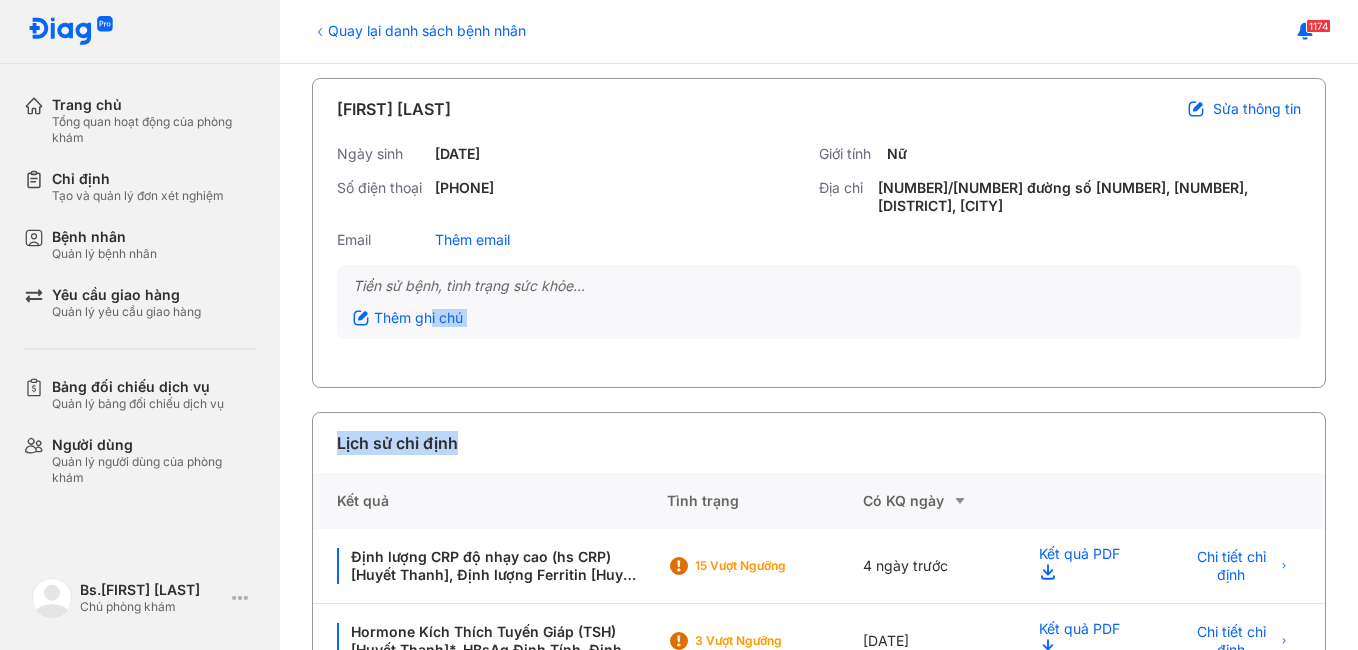 scroll, scrollTop: 120, scrollLeft: 0, axis: vertical 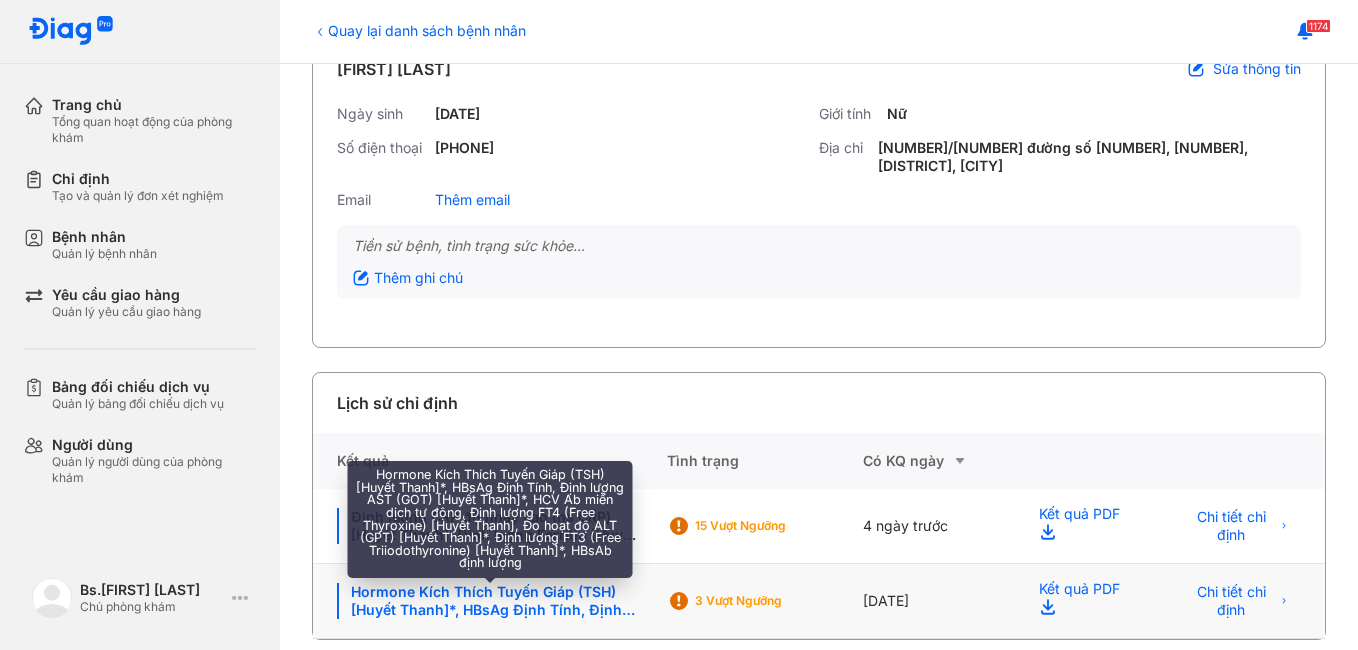 click on "Hormone Kích Thích Tuyến Giáp (TSH) [Huyết Thanh]*, HBsAg Định Tính, Định lượng AST (GOT) [Huyết Thanh]*, HCV Ab miễn dịch tự động, Định lượng FT4 (Free Thyroxine) [Huyết Thanh], Đo hoạt độ ALT (GPT) [Huyết Thanh]*, Định lượng FT3 (Free Triiodothyronine) [Huyết Thanh]*, HBsAb định lượng" 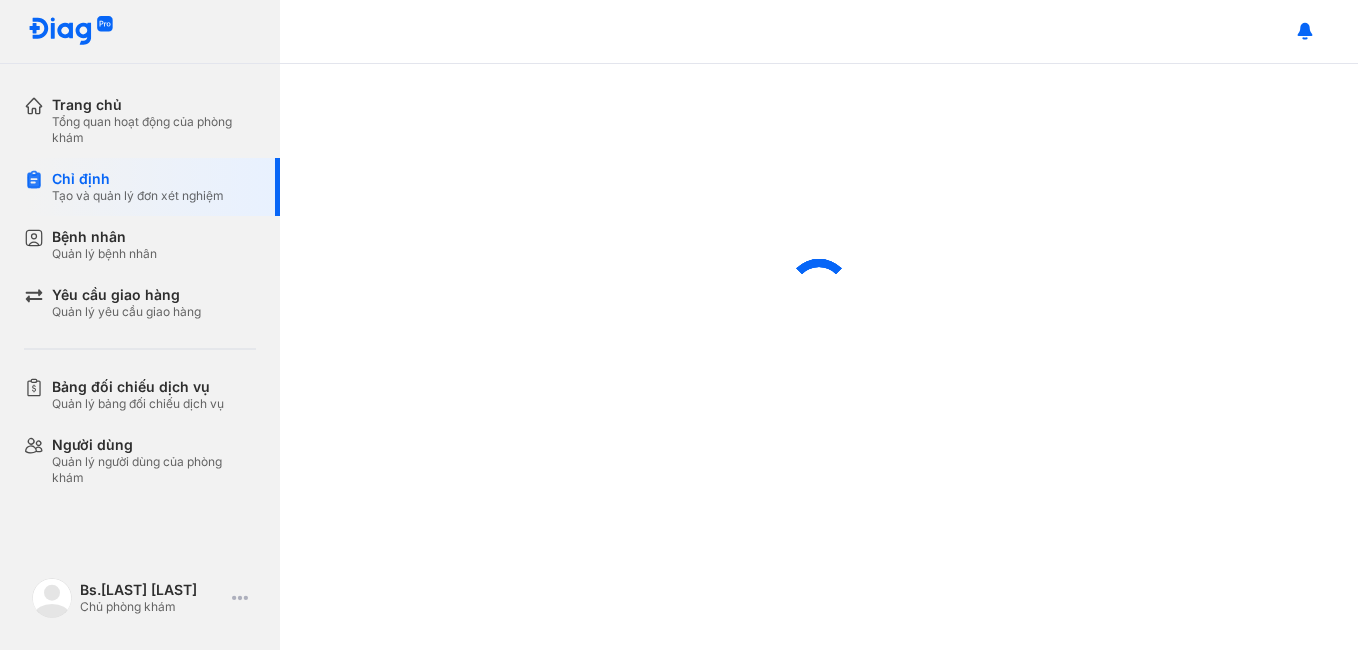 scroll, scrollTop: 0, scrollLeft: 0, axis: both 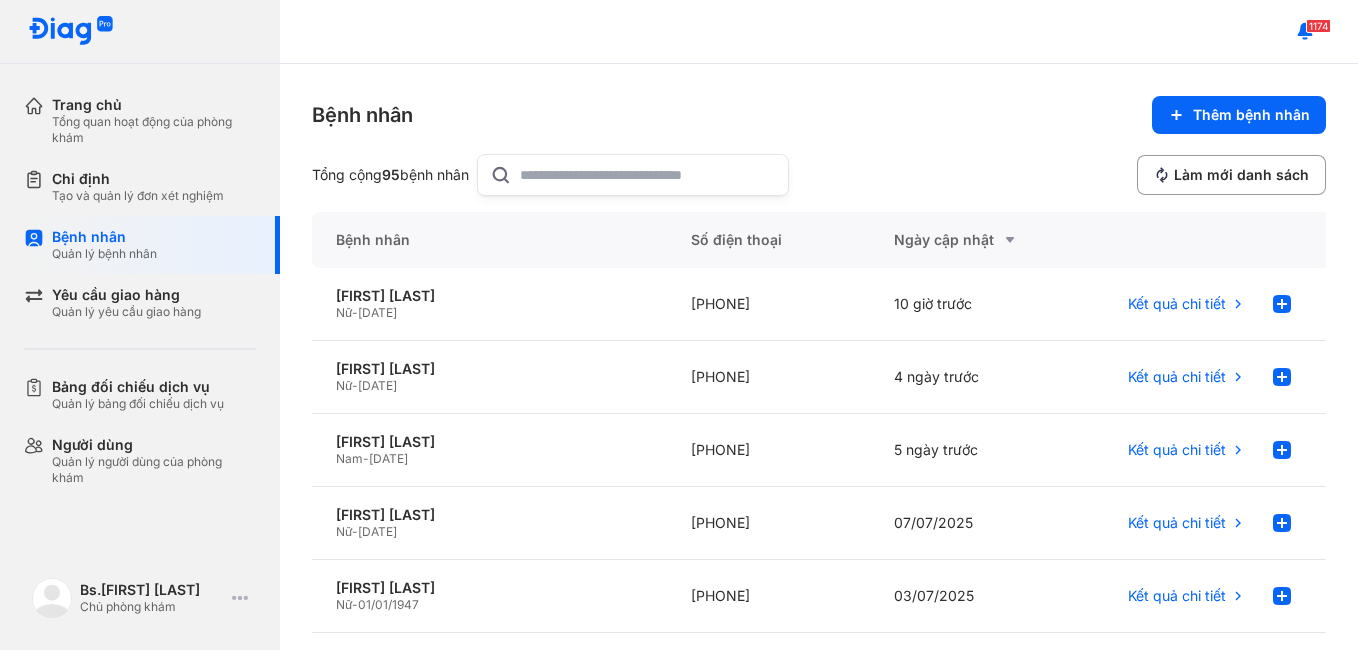 click 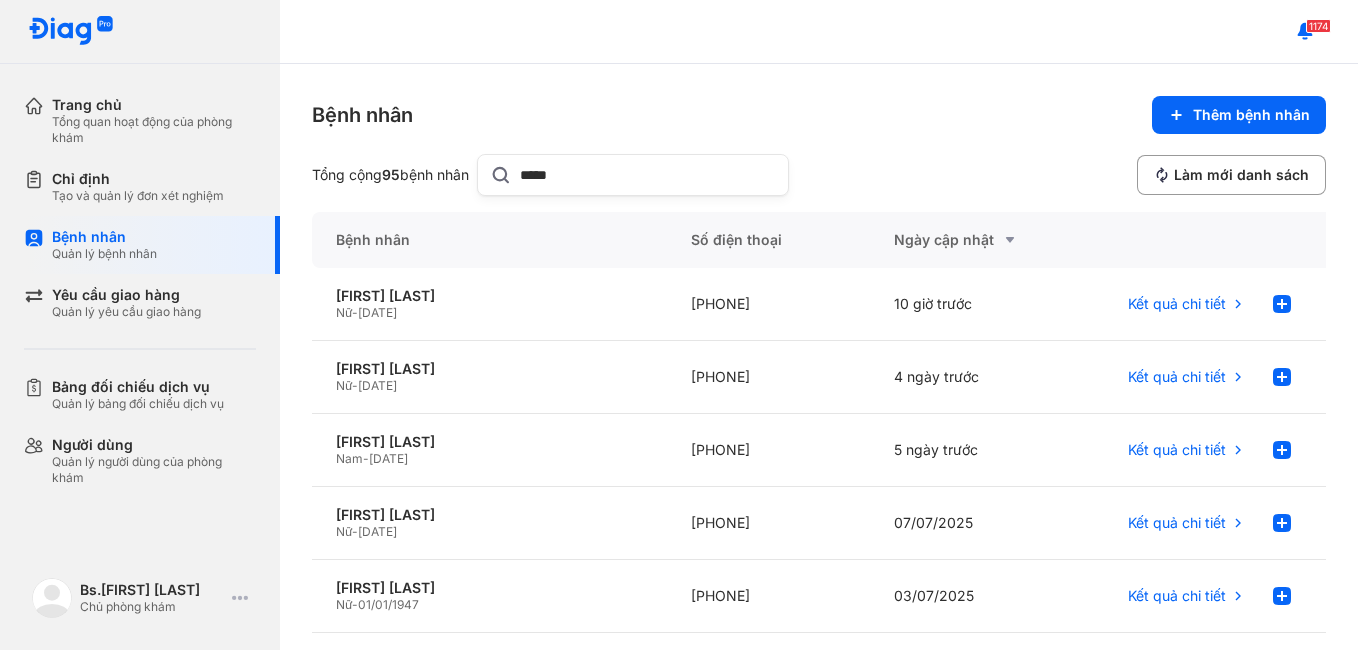 type on "*****" 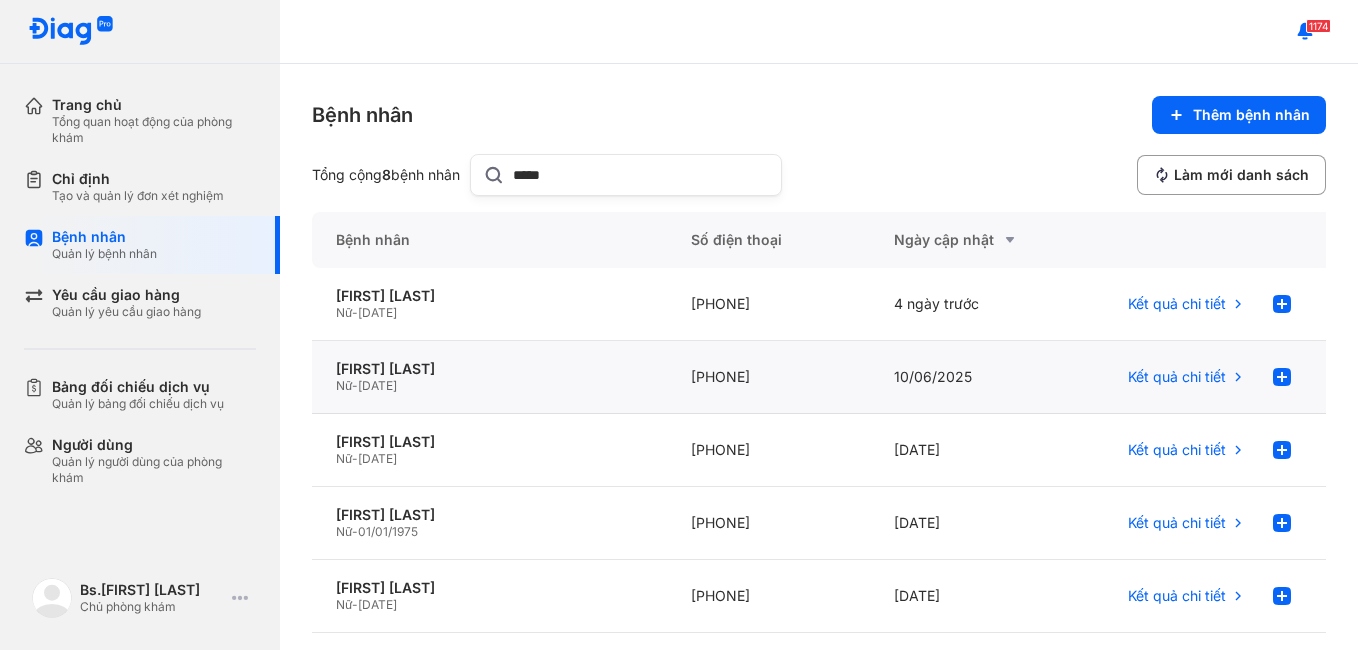 click on "10/06/2025" 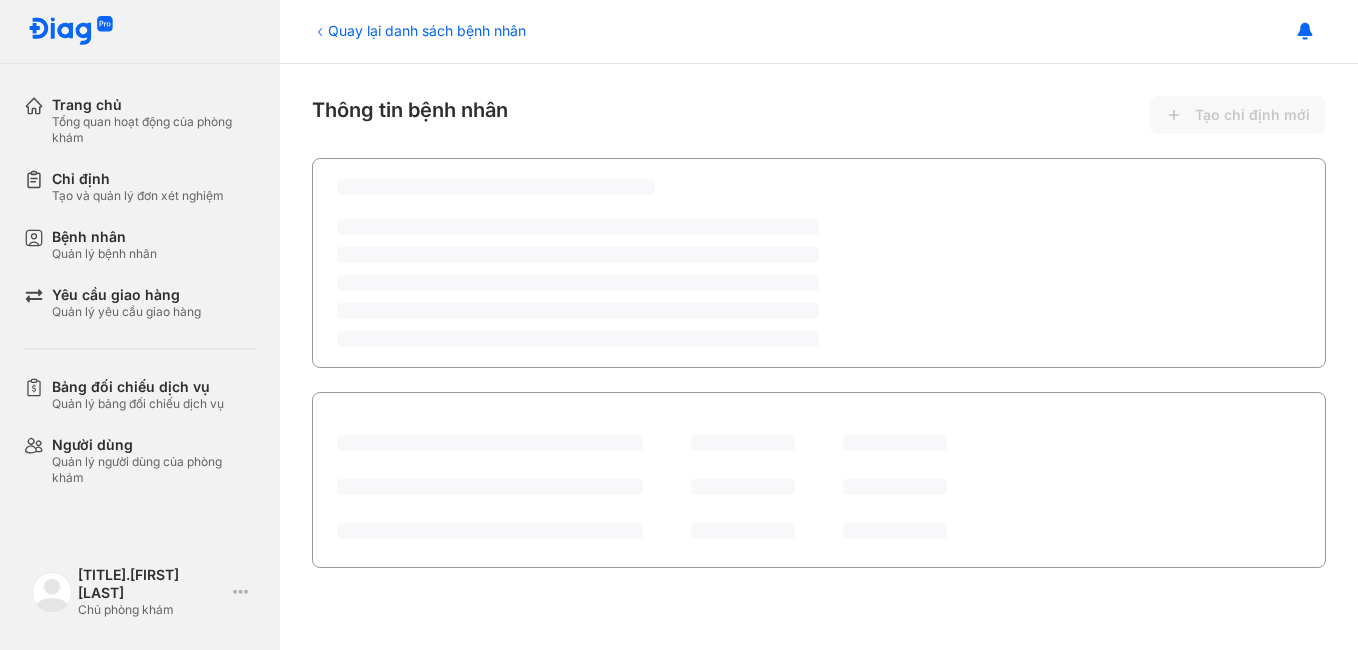 scroll, scrollTop: 0, scrollLeft: 0, axis: both 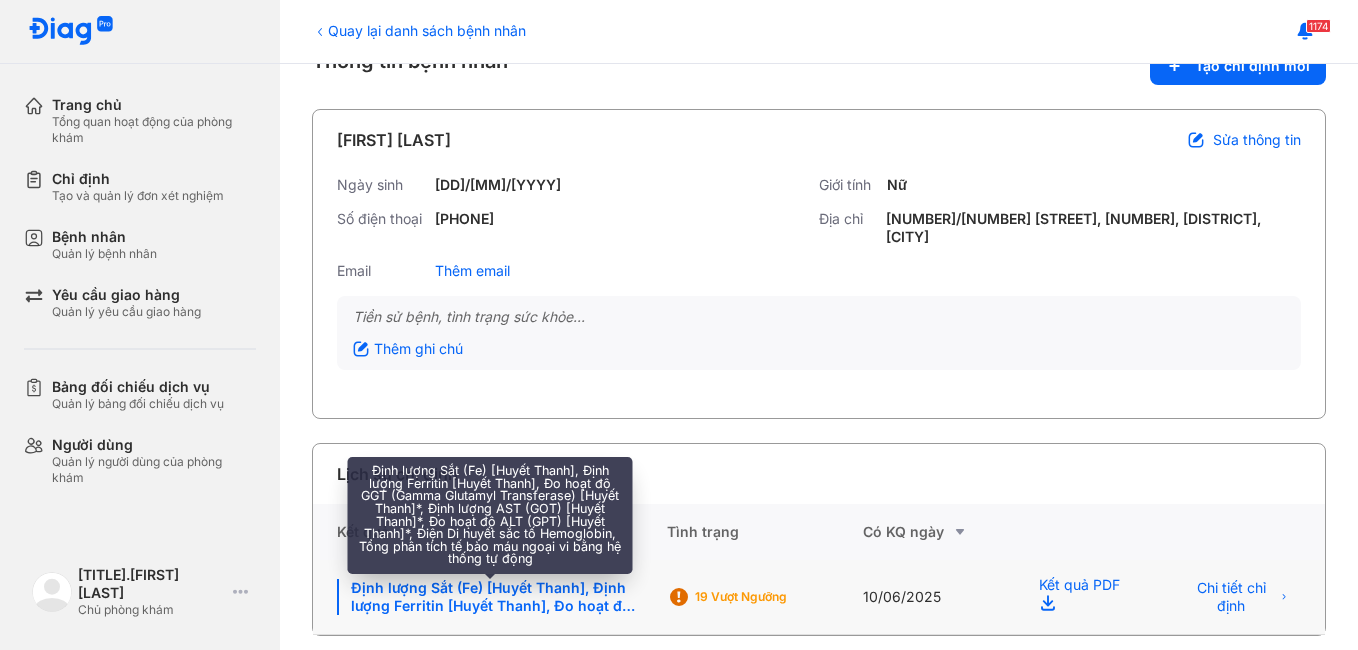 click on "Định lượng Sắt (Fe) [Huyết Thanh], Định lượng Ferritin [Huyết Thanh], Đo hoạt độ GGT (Gamma Glutamyl Transferase) [Huyết Thanh]*, Định lượng AST (GOT) [Huyết Thanh]*, Đo hoạt độ ALT (GPT) [Huyết Thanh]*, Điện Di huyết sắc tố Hemoglobin, Tổng phân tích tế bào máu ngoại vi bằng hệ thống tự động" 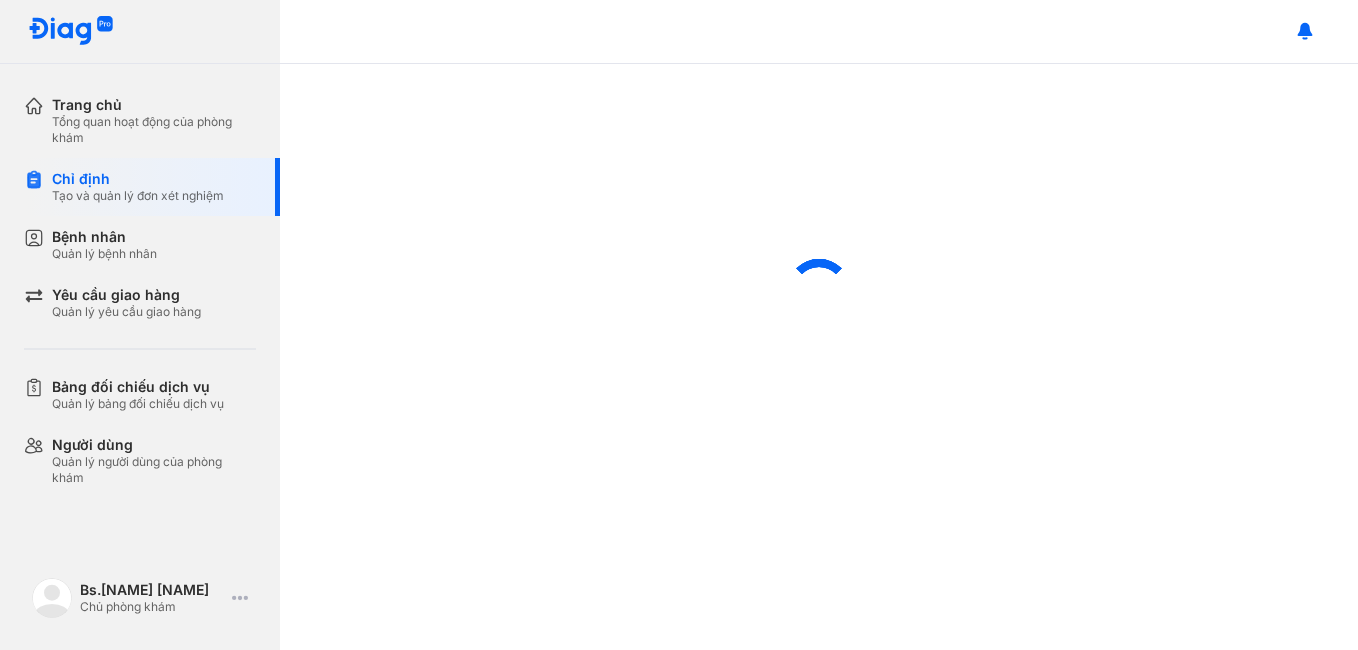 scroll, scrollTop: 0, scrollLeft: 0, axis: both 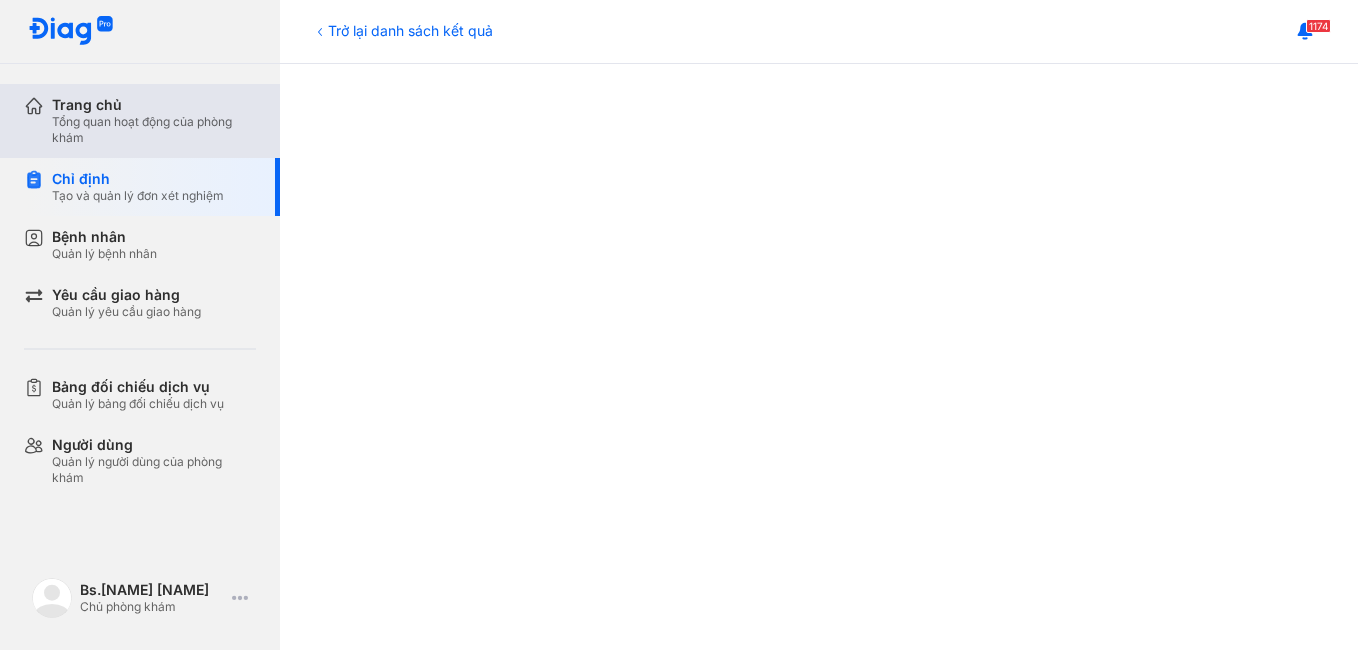 click on "Tổng quan hoạt động của phòng khám" at bounding box center (154, 130) 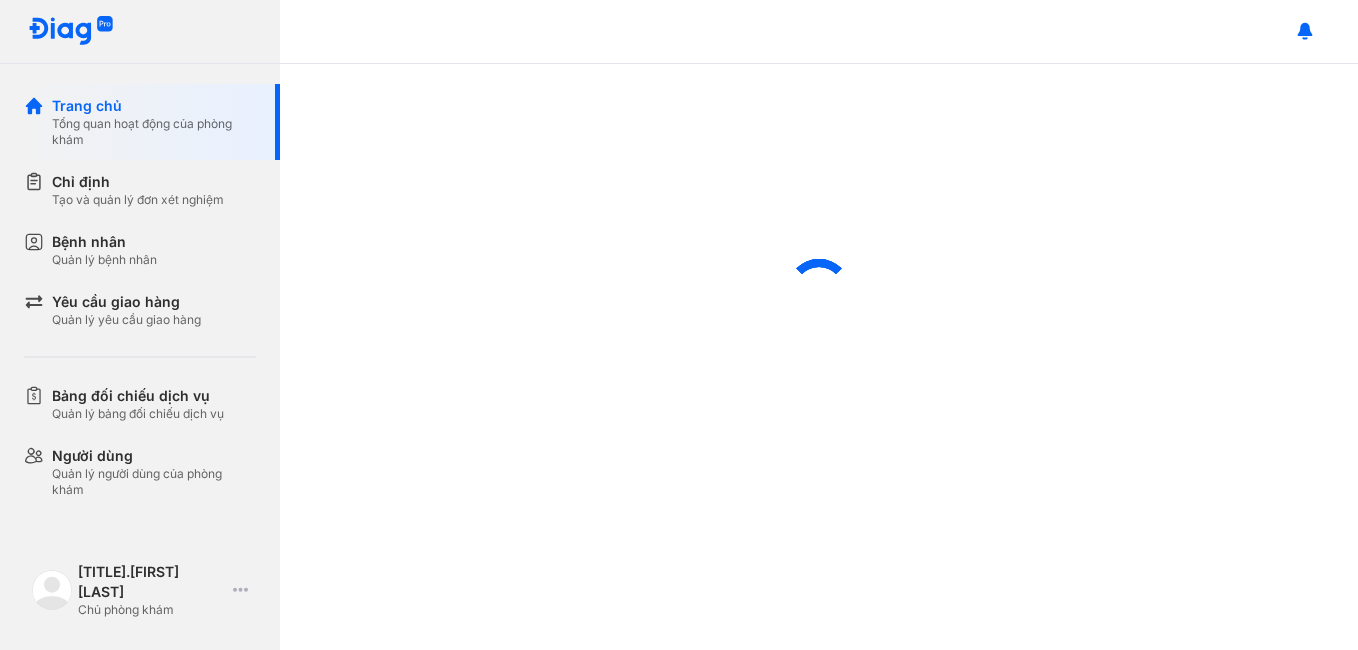scroll, scrollTop: 0, scrollLeft: 0, axis: both 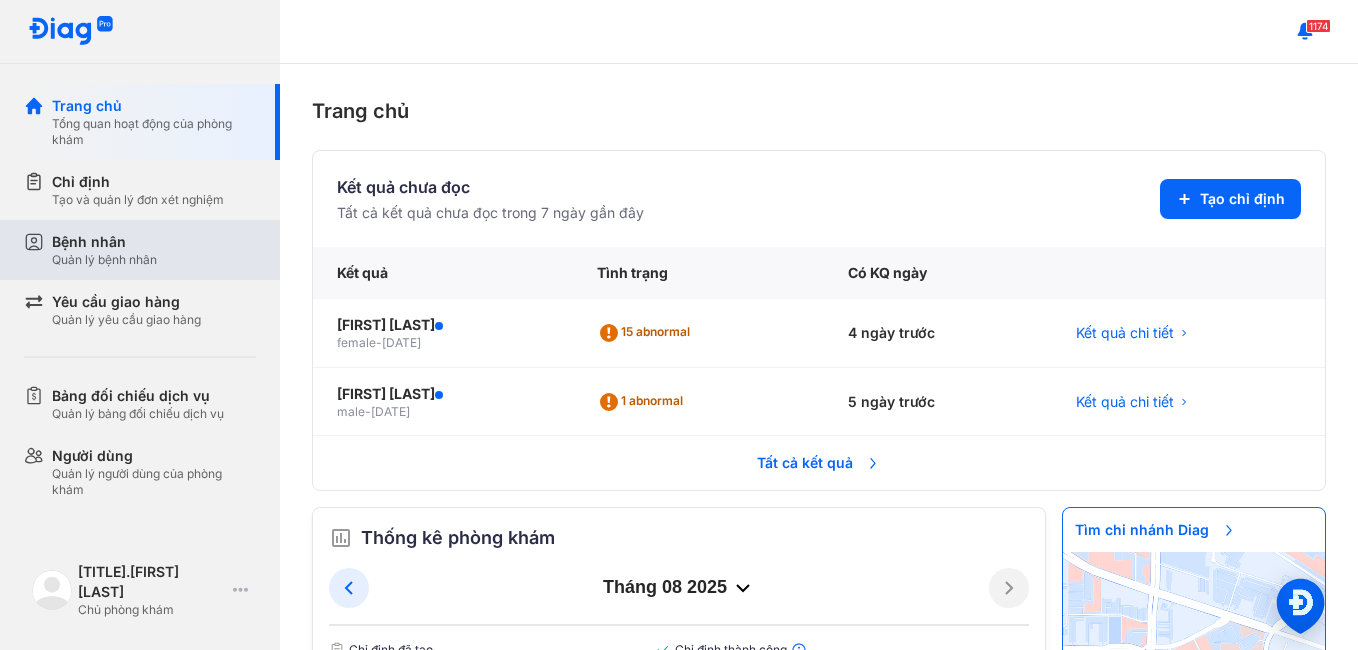 click on "Bệnh nhân" at bounding box center (104, 242) 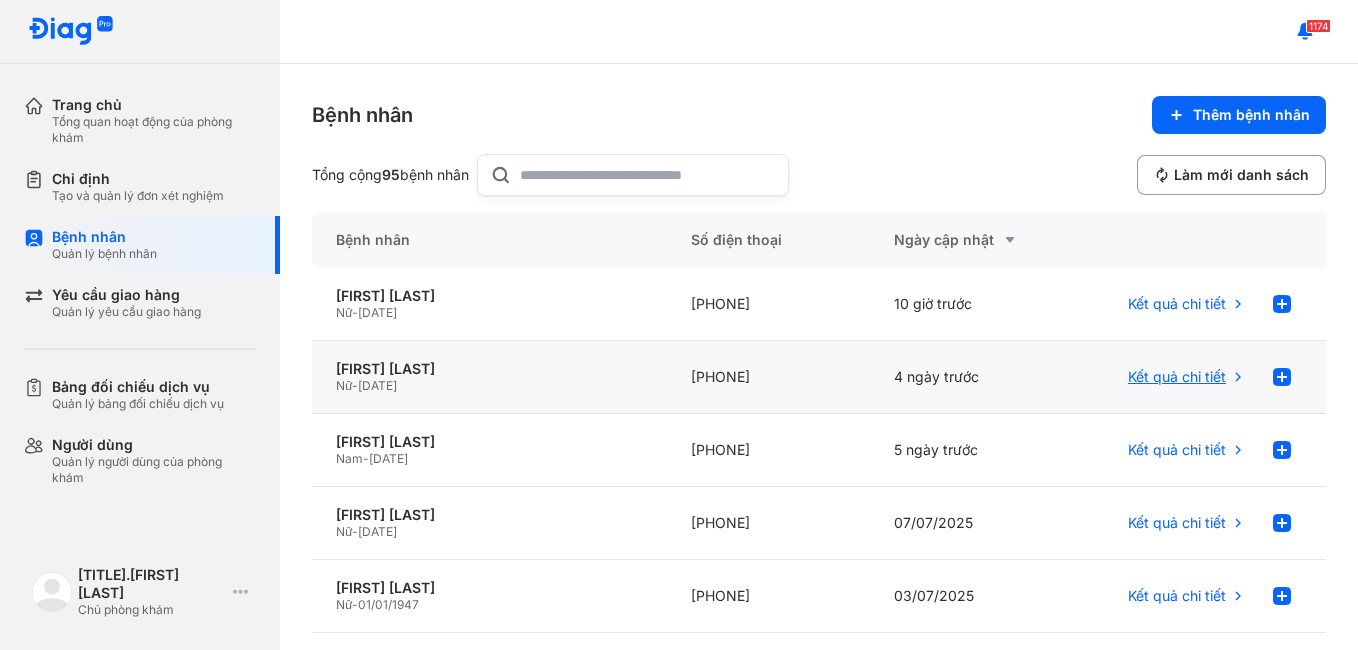 click on "Kết quả chi tiết" at bounding box center [1177, 377] 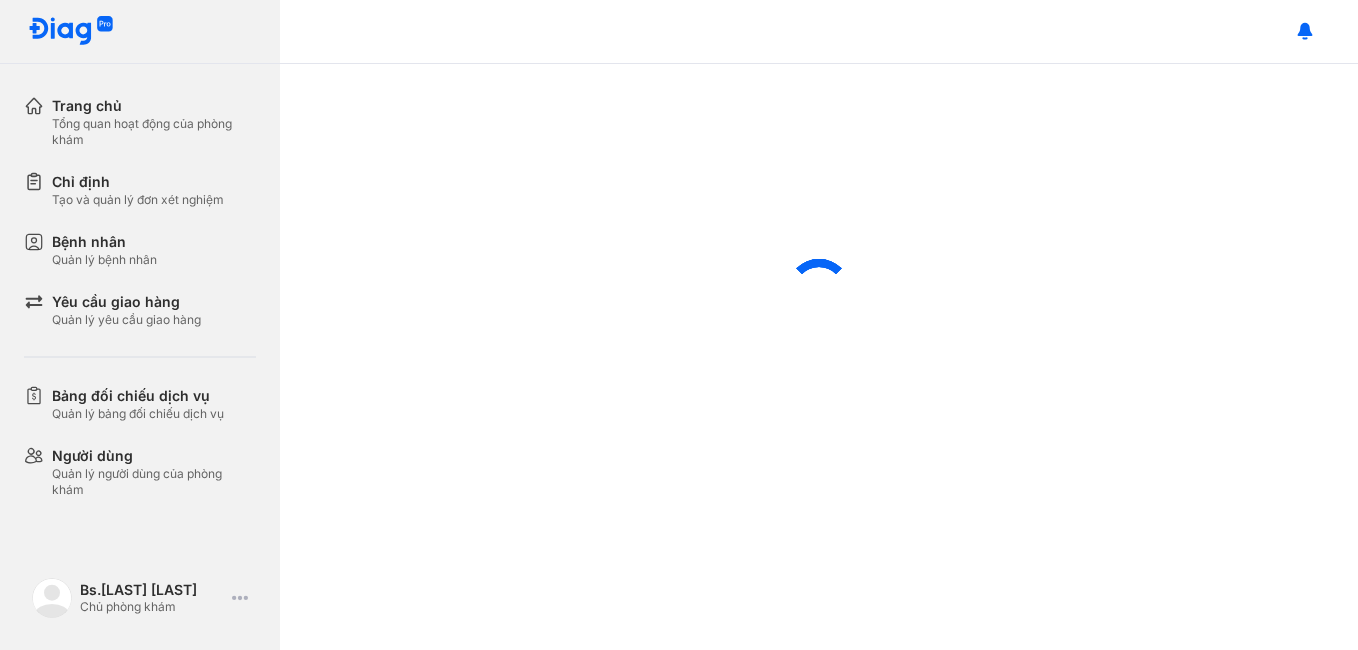 scroll, scrollTop: 0, scrollLeft: 0, axis: both 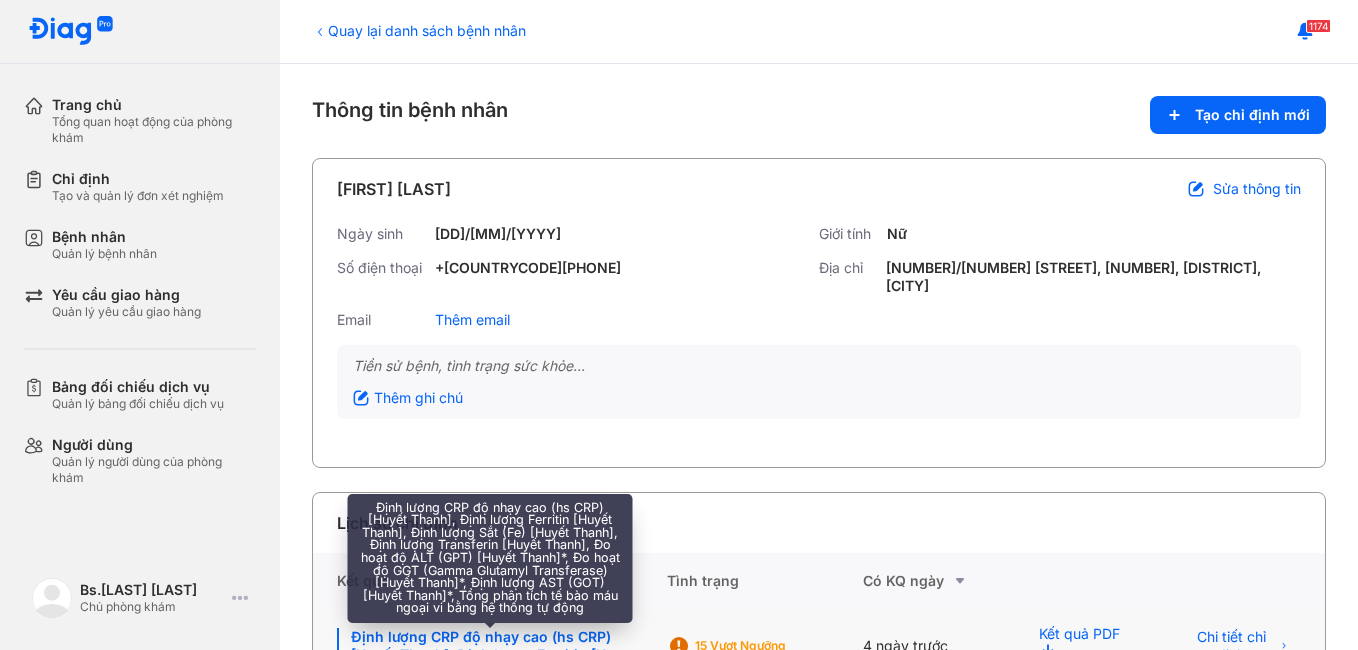 click on "Định lượng CRP độ nhạy cao (hs CRP) [Huyết Thanh], Định lượng Ferritin [Huyết Thanh], Định lượng Sắt (Fe) [Huyết Thanh], Định lượng Transferin [Huyết Thanh], Đo hoạt độ ALT (GPT) [Huyết Thanh]*, Đo hoạt độ GGT (Gamma Glutamyl Transferase) [Huyết Thanh]*, Định lượng AST (GOT) [Huyết Thanh]*, Tổng phân tích tế bào máu ngoại vi bằng hệ thống tự động" 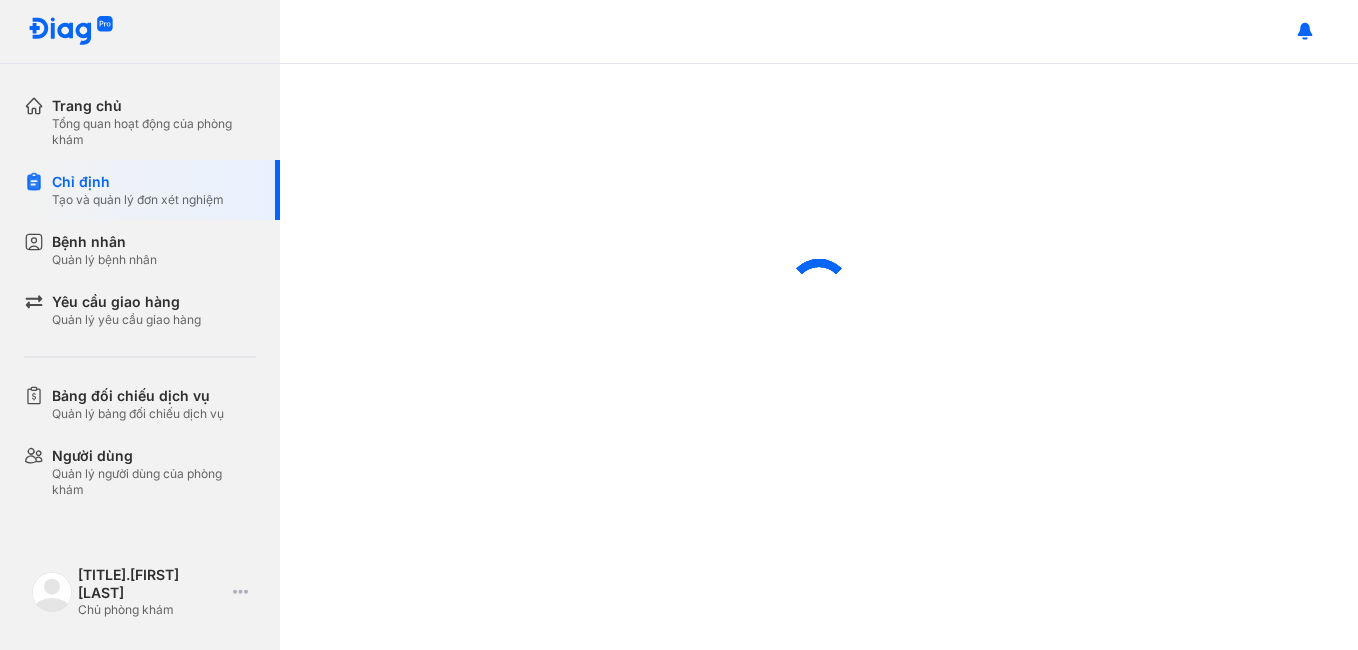 scroll, scrollTop: 0, scrollLeft: 0, axis: both 